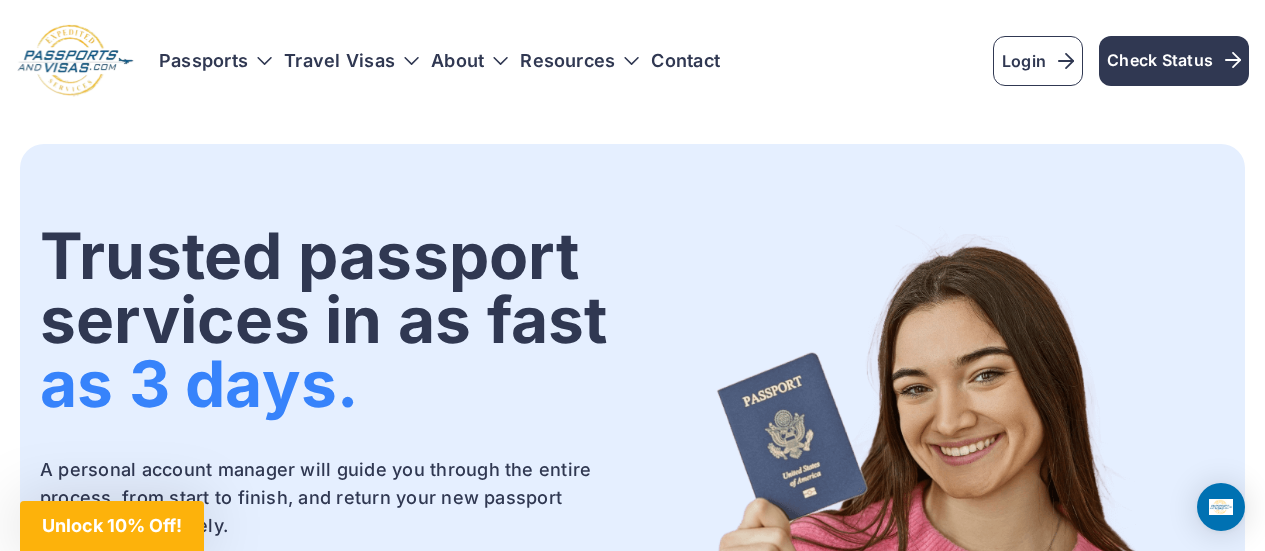 scroll, scrollTop: 0, scrollLeft: 0, axis: both 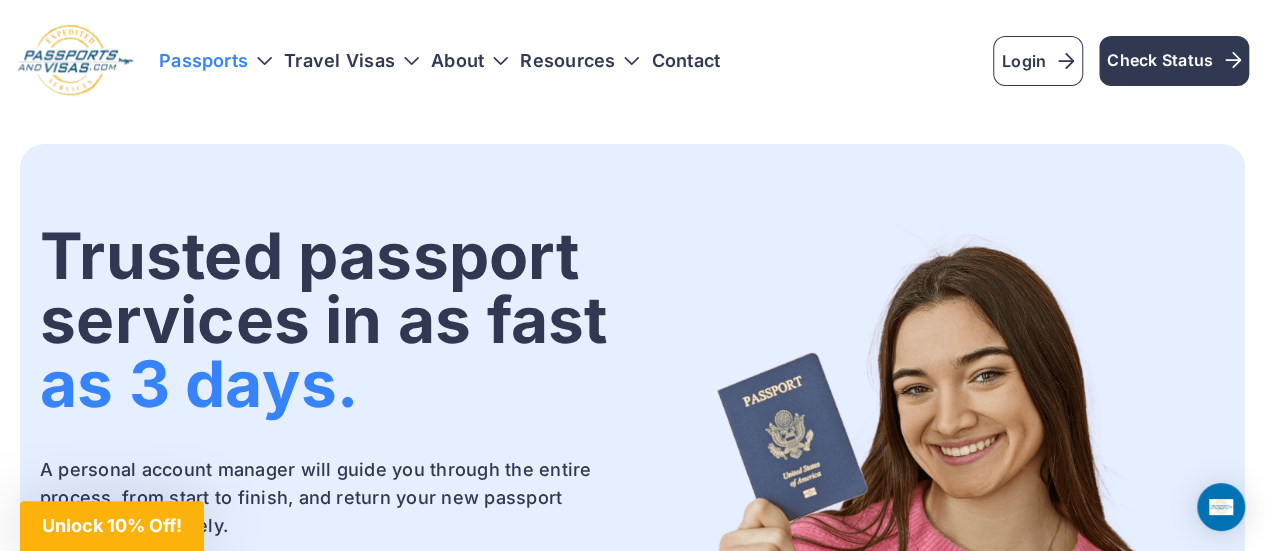 click on "Passports" at bounding box center [215, 61] 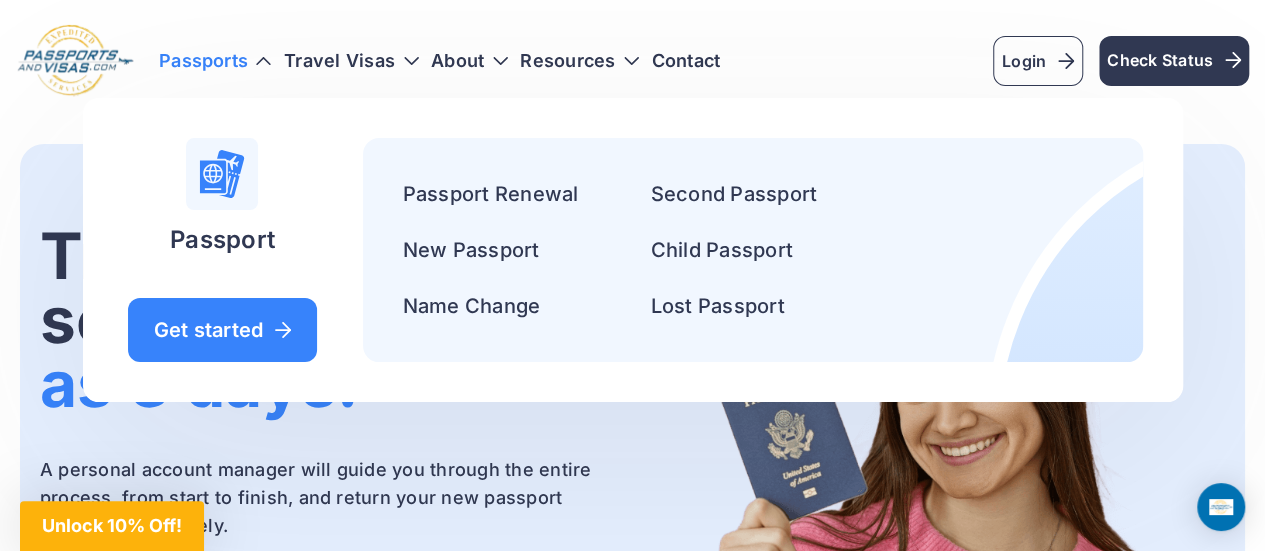click on "Passports" at bounding box center (215, 61) 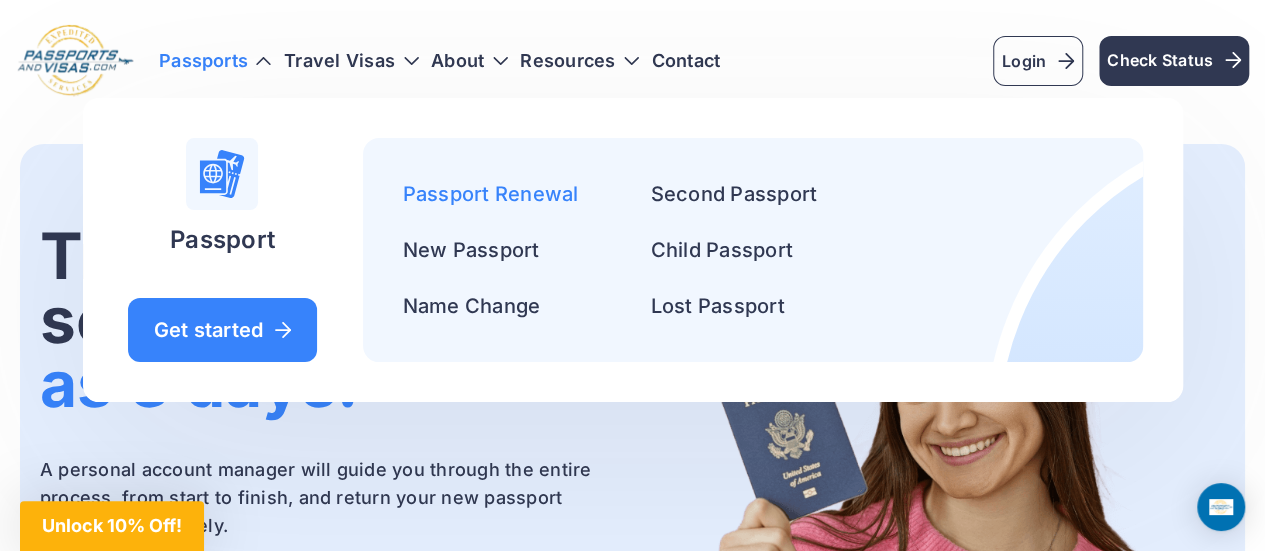 click on "Passport Renewal" at bounding box center [491, 194] 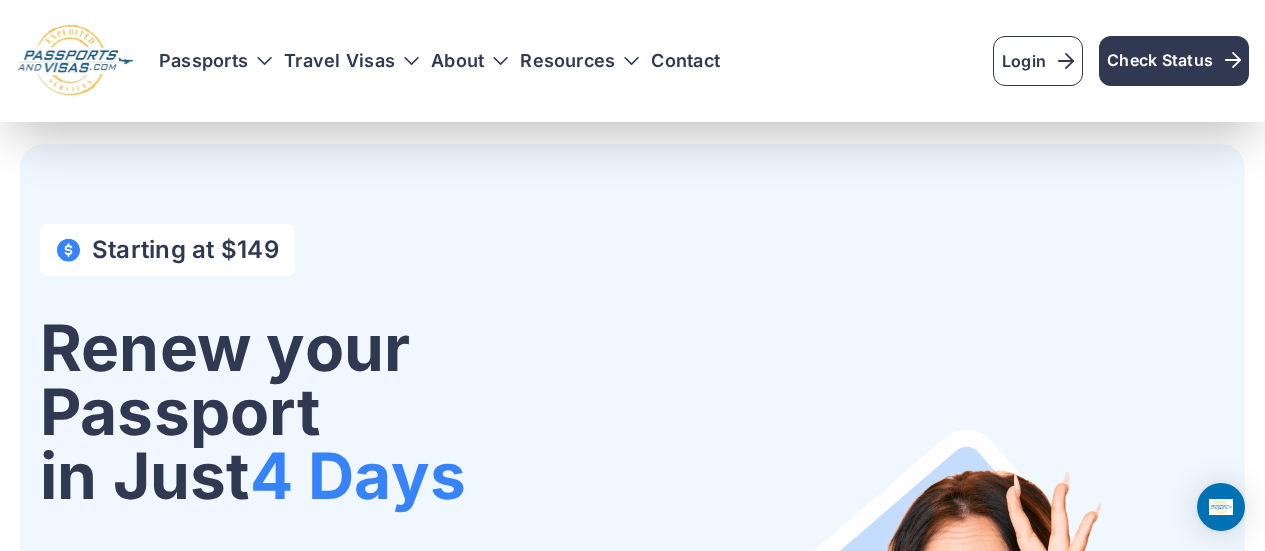 scroll, scrollTop: 100, scrollLeft: 0, axis: vertical 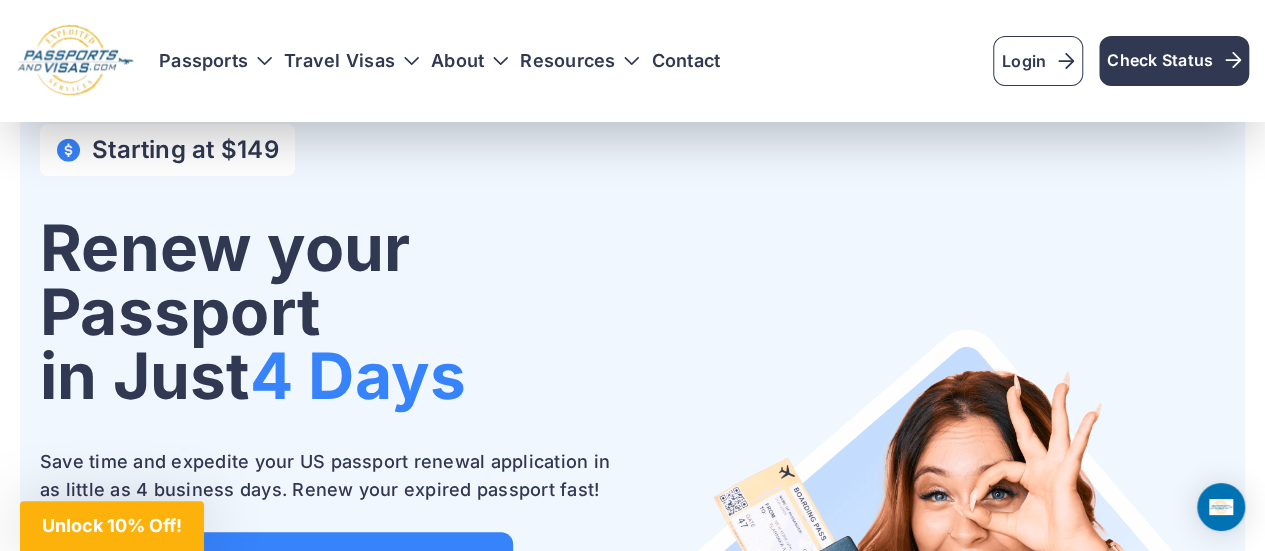 drag, startPoint x: 57, startPoint y: 221, endPoint x: 496, endPoint y: 370, distance: 463.5968 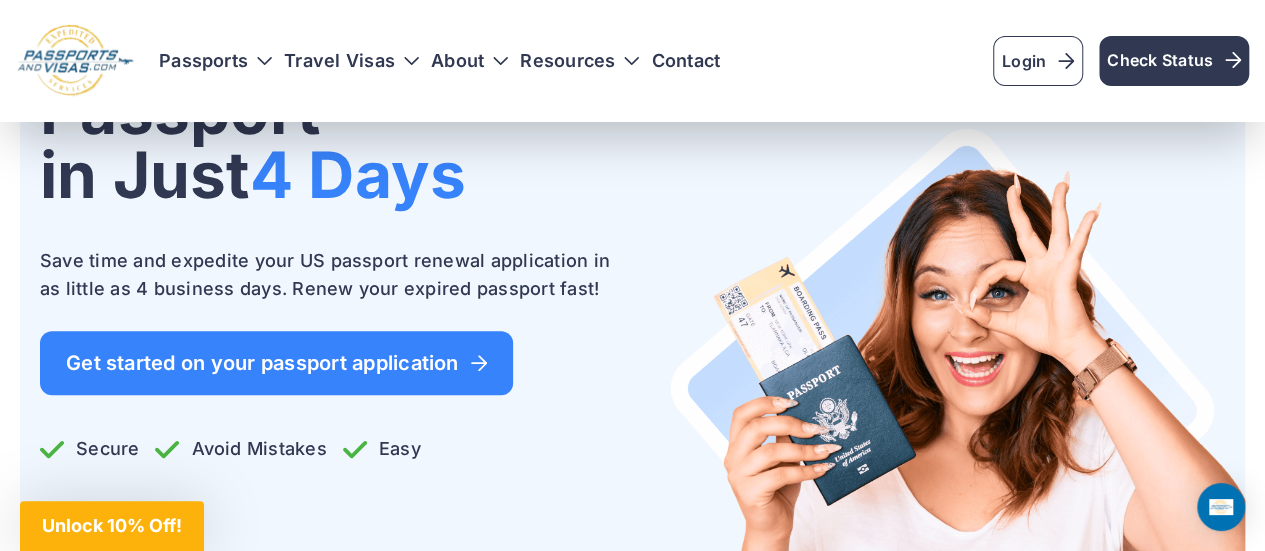 click on "Save time and expedite your US passport renewal application in as little as 4 business days. Renew your expired passport fast!" at bounding box center (328, 275) 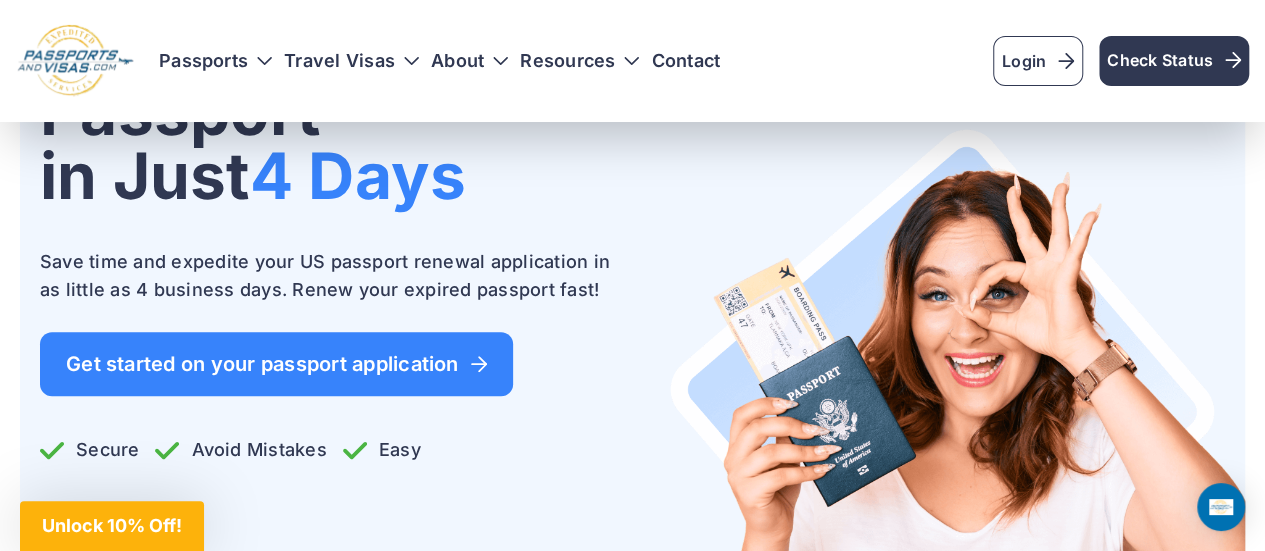 click on "Save time and expedite your US passport renewal application in as little as 4 business days. Renew your expired passport fast!" at bounding box center (328, 276) 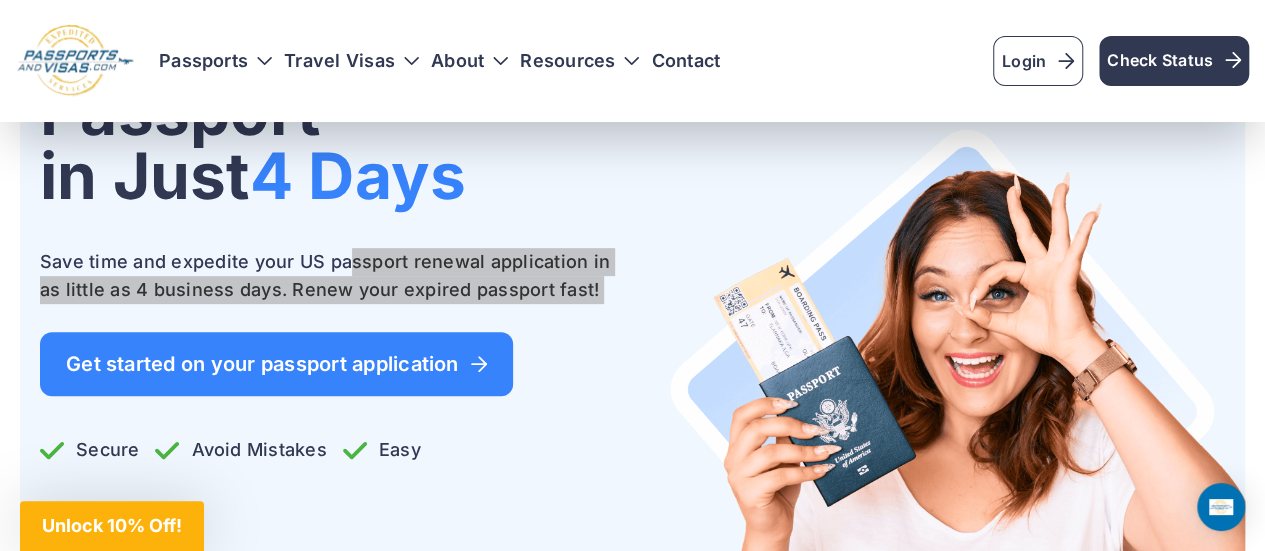 click on "Save time and expedite your US passport renewal application in as little as 4 business days. Renew your expired passport fast!" at bounding box center [328, 276] 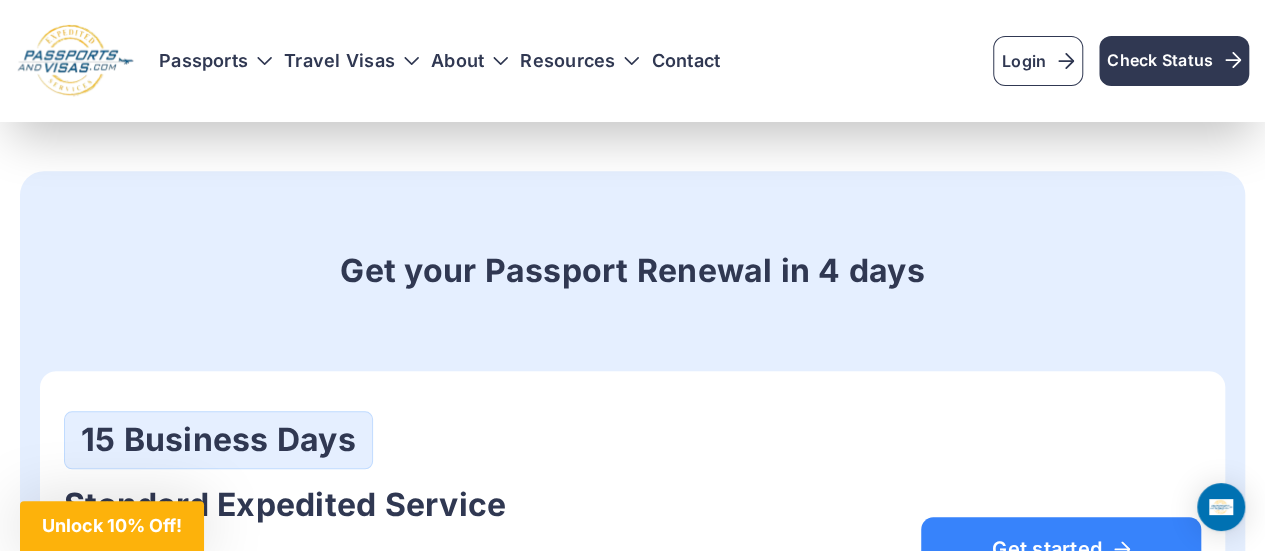 scroll, scrollTop: 900, scrollLeft: 0, axis: vertical 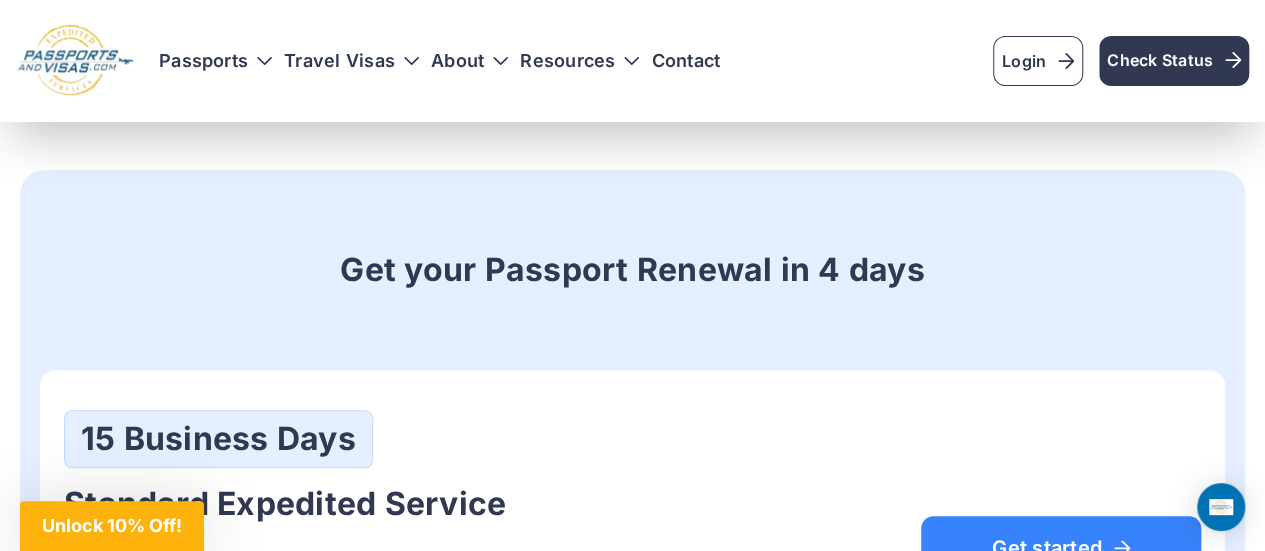 click on "Get your Passport Renewal in 4 days" at bounding box center (632, 270) 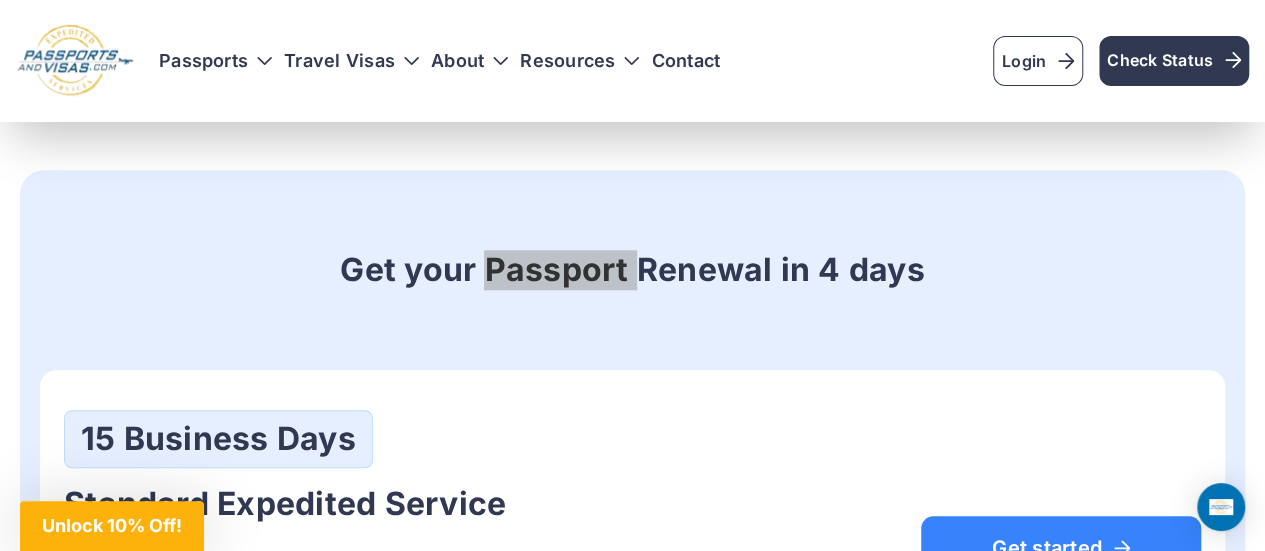 click on "Get your Passport Renewal in 4 days" at bounding box center (632, 270) 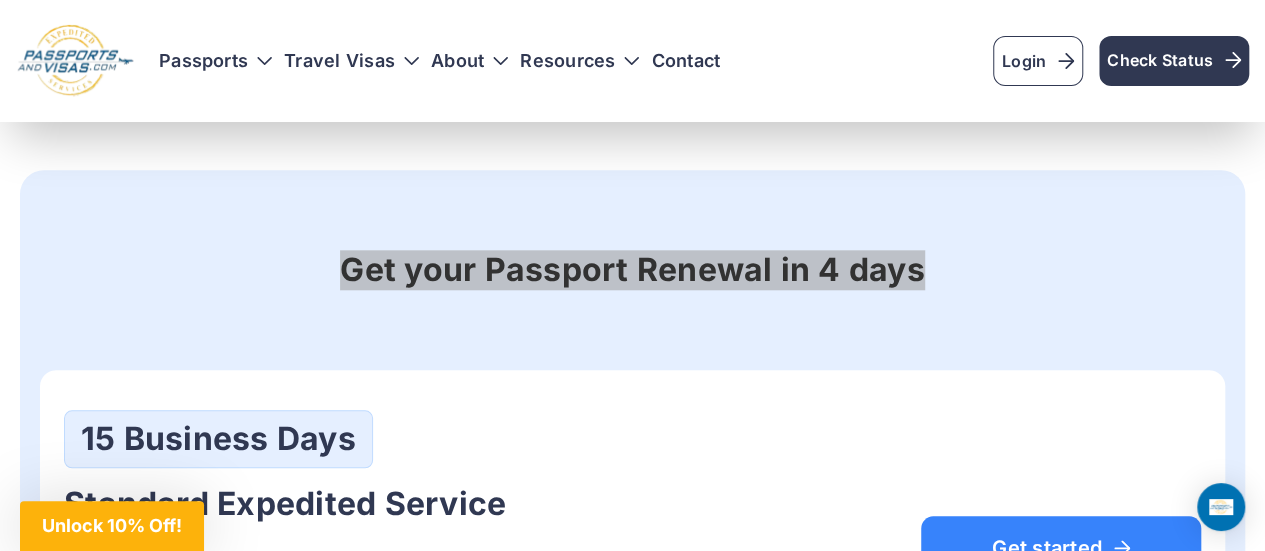 click on "Get your Passport Renewal in 4 days" at bounding box center [632, 270] 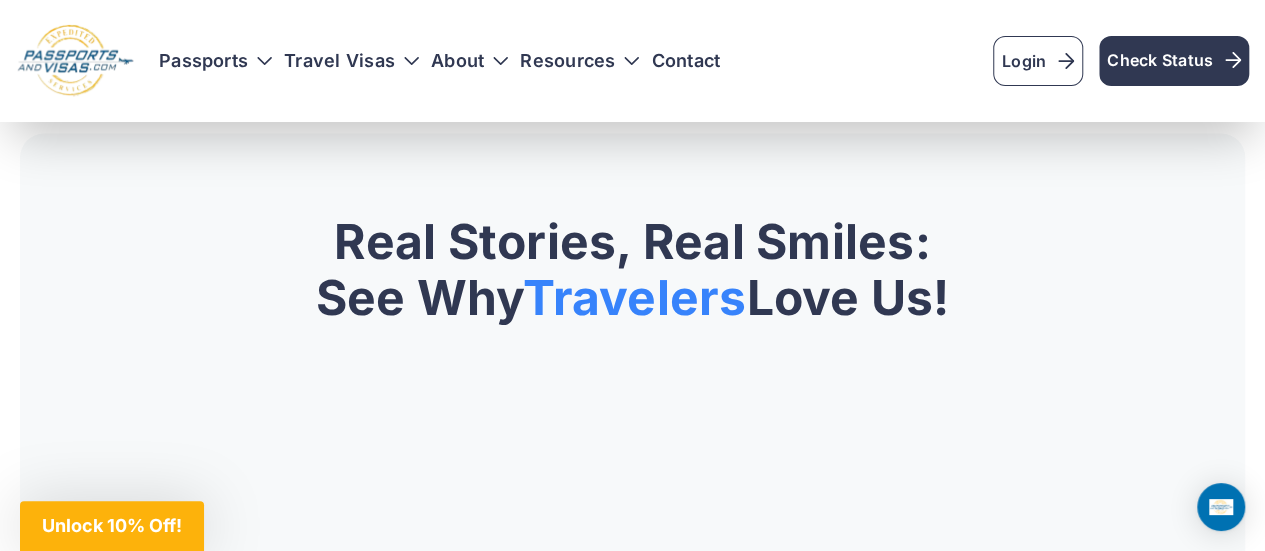 scroll, scrollTop: 2000, scrollLeft: 0, axis: vertical 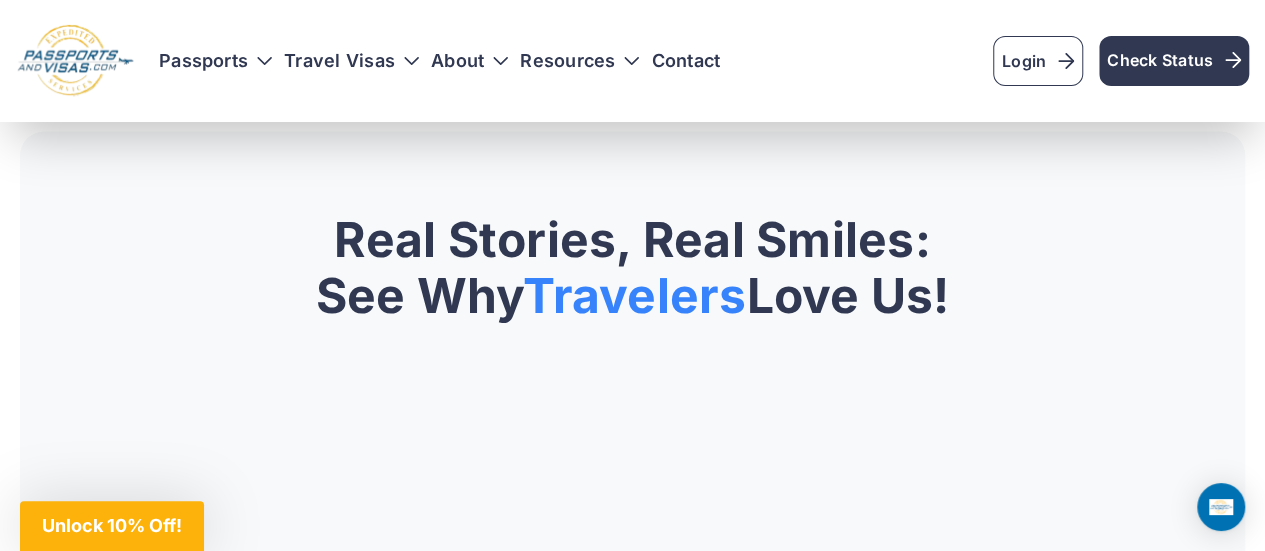 click on "Travelers" at bounding box center (634, 295) 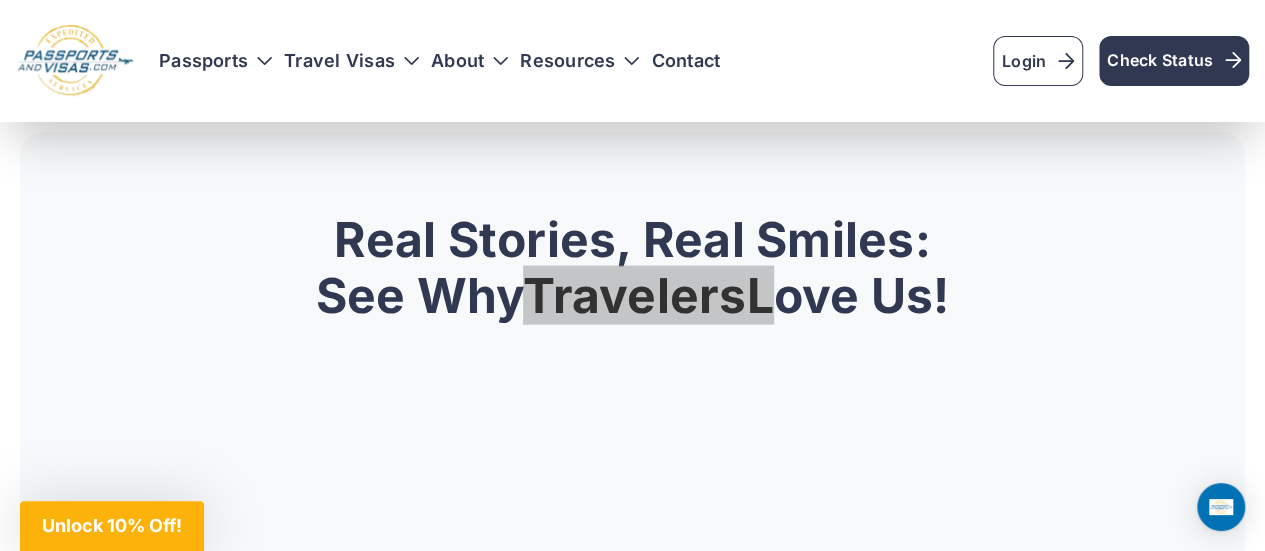click on "Travelers" at bounding box center (634, 295) 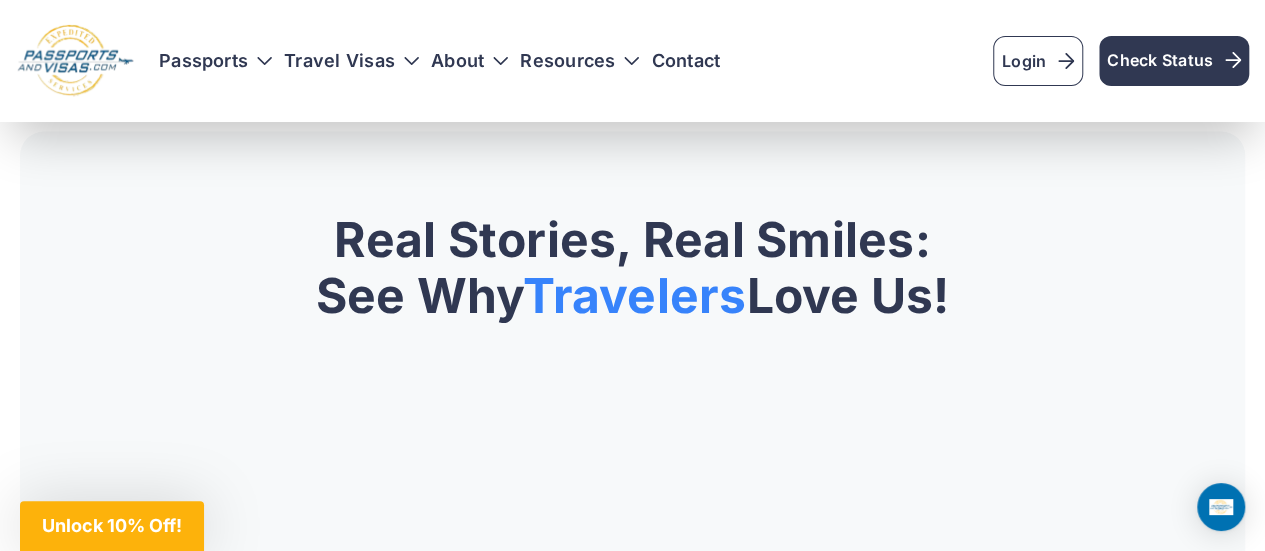 click on "Real Stories, Real Smiles:
See Why  Travelers  Love Us!" at bounding box center (632, 268) 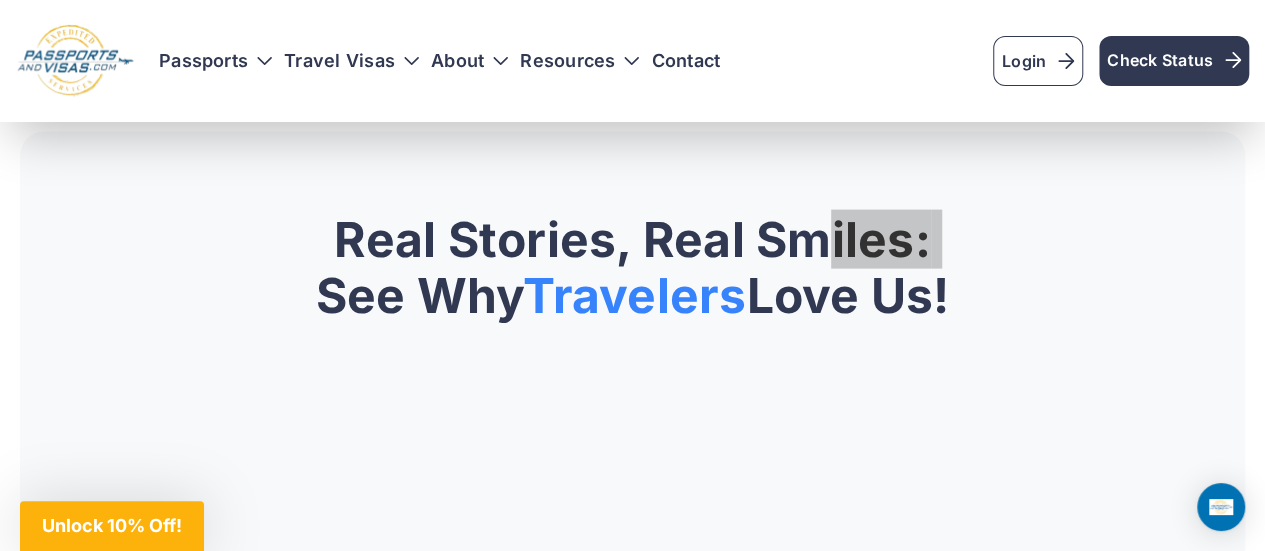 click on "Real Stories, Real Smiles:
See Why  Travelers  Love Us!" at bounding box center [632, 268] 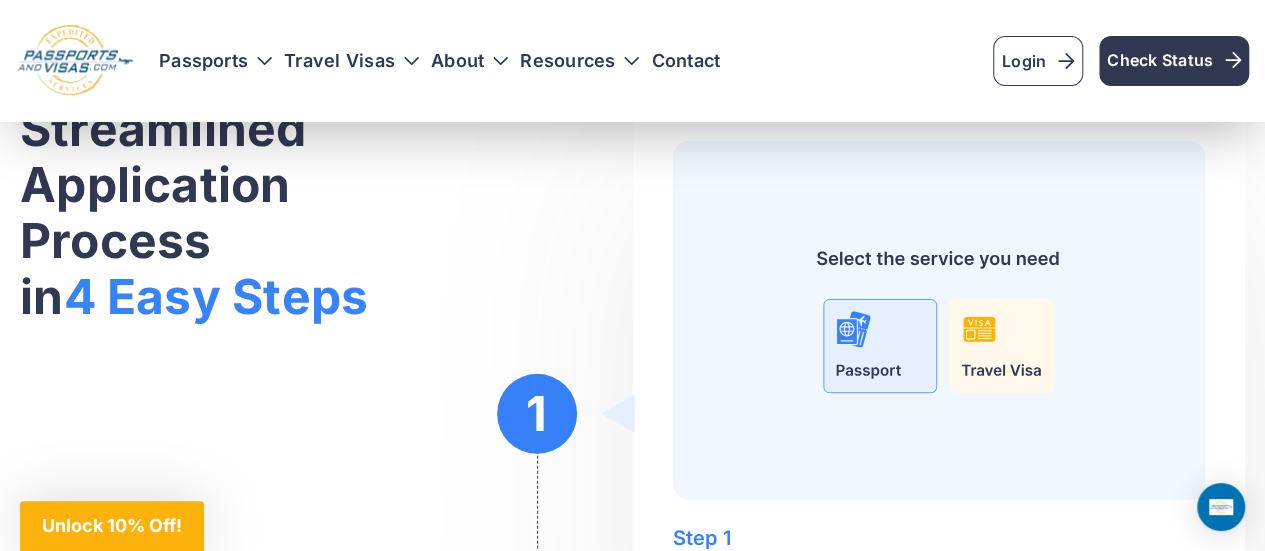 scroll, scrollTop: 2800, scrollLeft: 0, axis: vertical 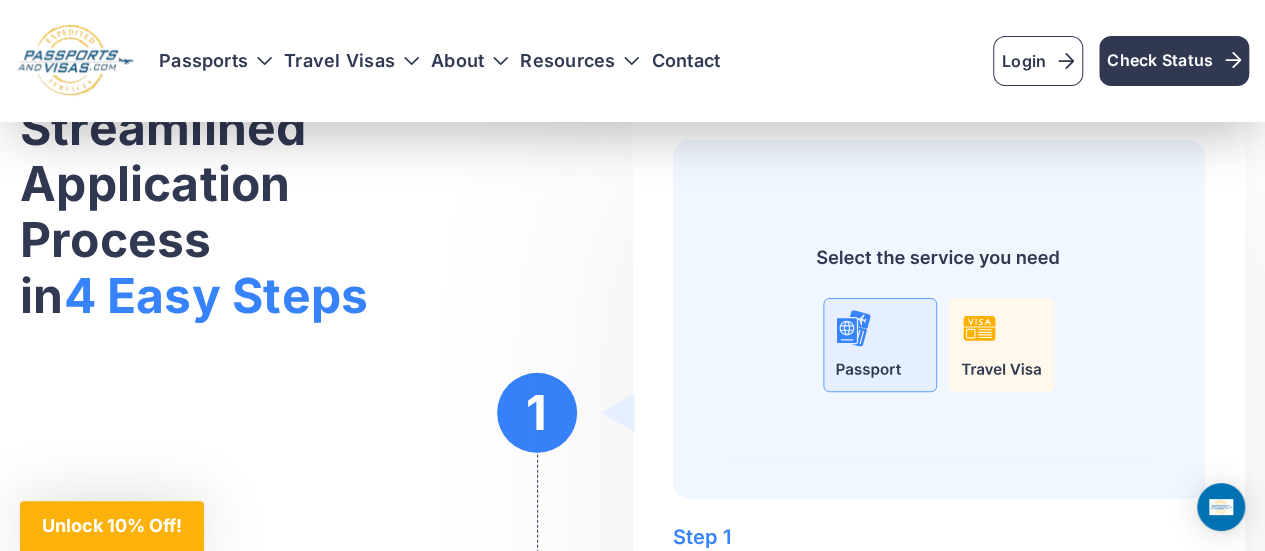 drag, startPoint x: 30, startPoint y: 339, endPoint x: 376, endPoint y: 328, distance: 346.1748 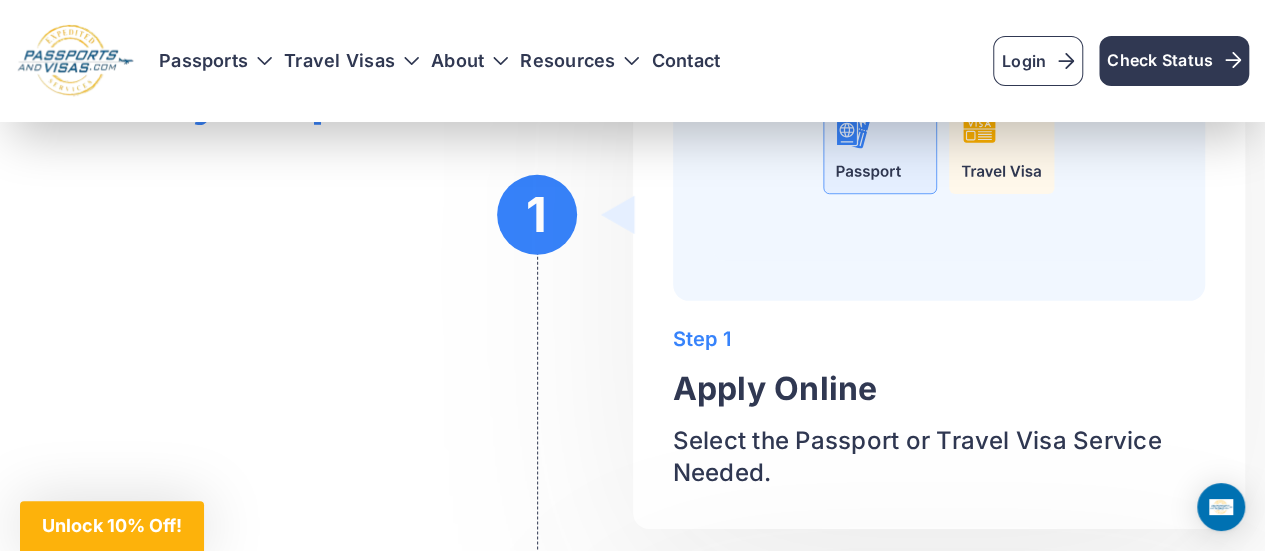 scroll, scrollTop: 3100, scrollLeft: 0, axis: vertical 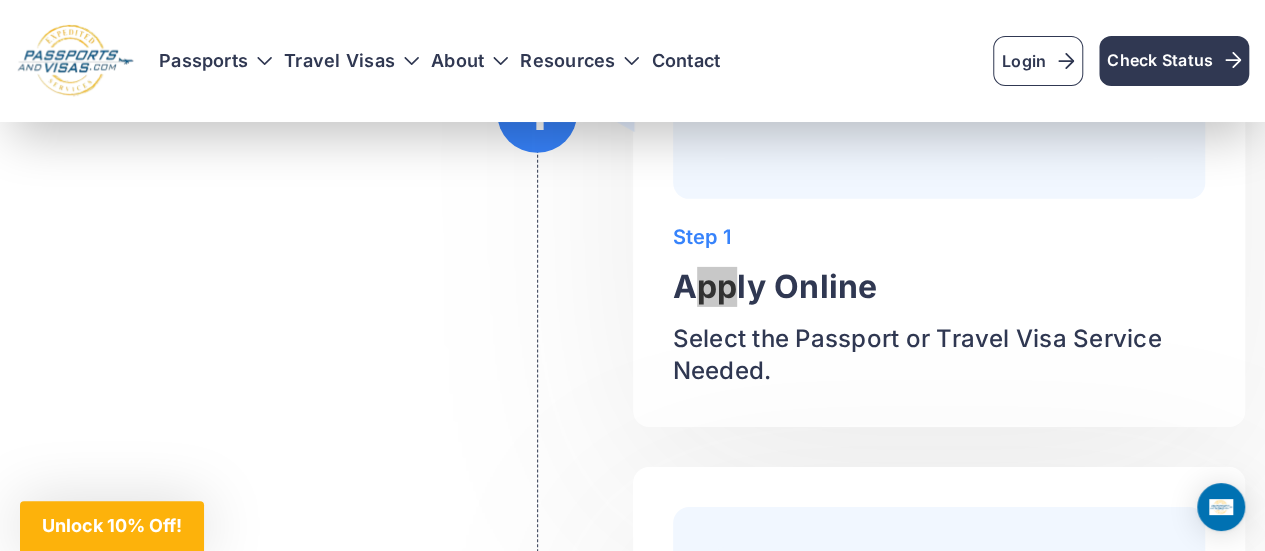 drag, startPoint x: 685, startPoint y: 311, endPoint x: 734, endPoint y: 341, distance: 57.45433 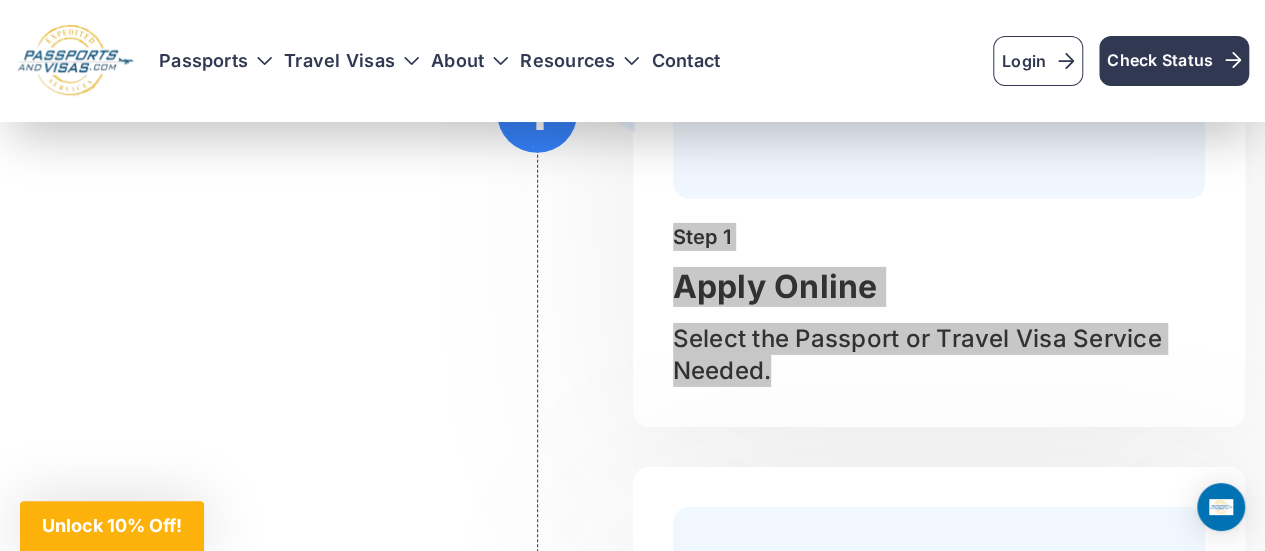 drag, startPoint x: 676, startPoint y: 254, endPoint x: 782, endPoint y: 391, distance: 173.21951 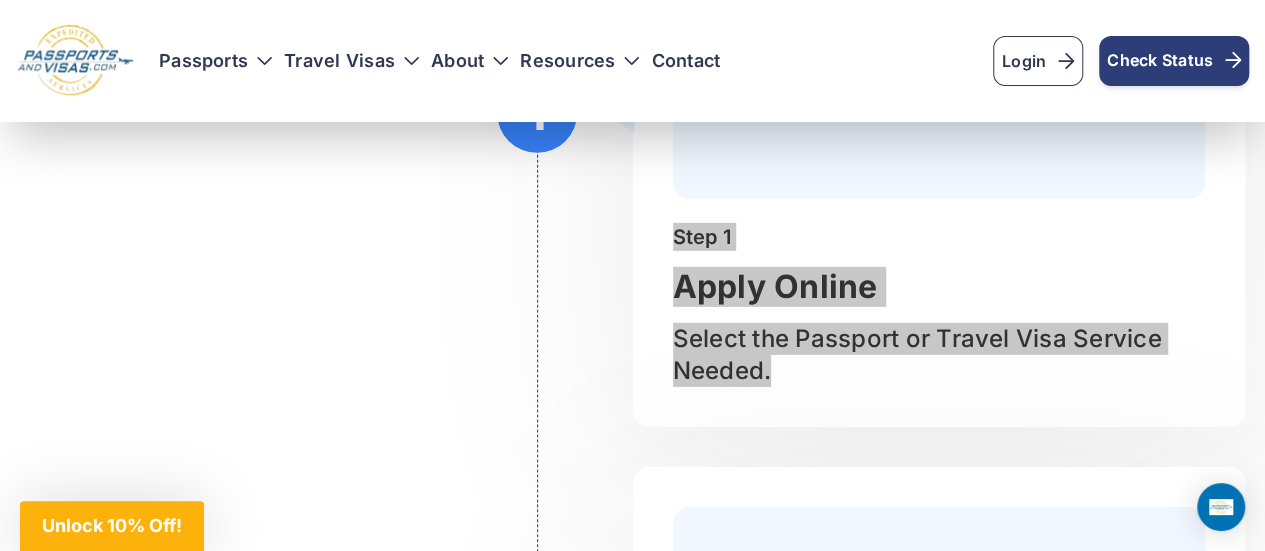 copy on "Step 1
Apply Online
Select the Passport or Travel Visa Service Needed." 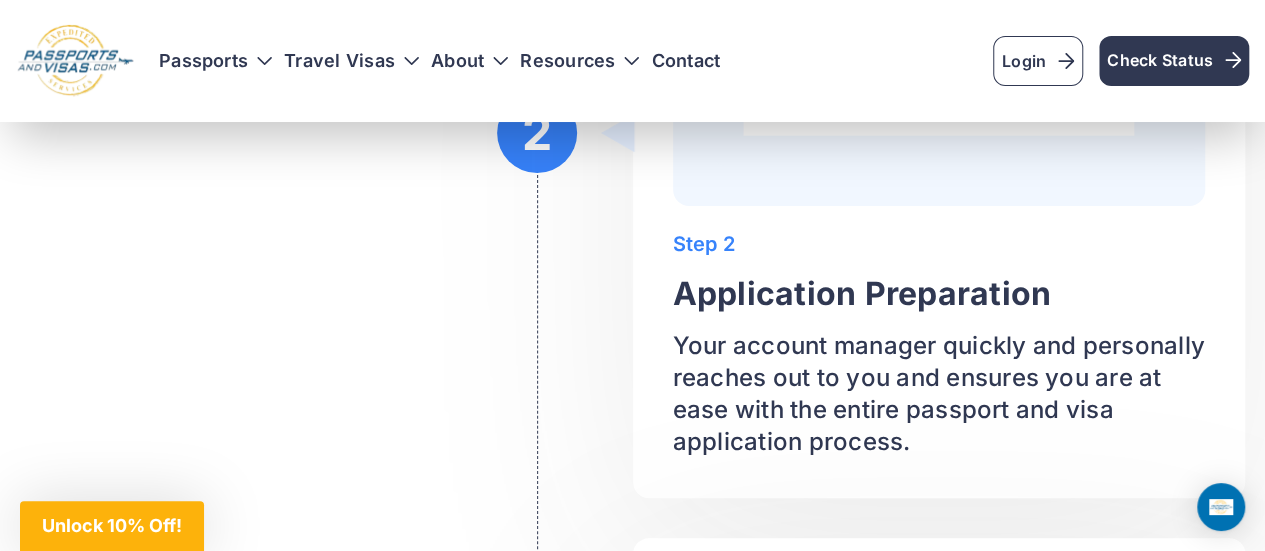 scroll, scrollTop: 3800, scrollLeft: 0, axis: vertical 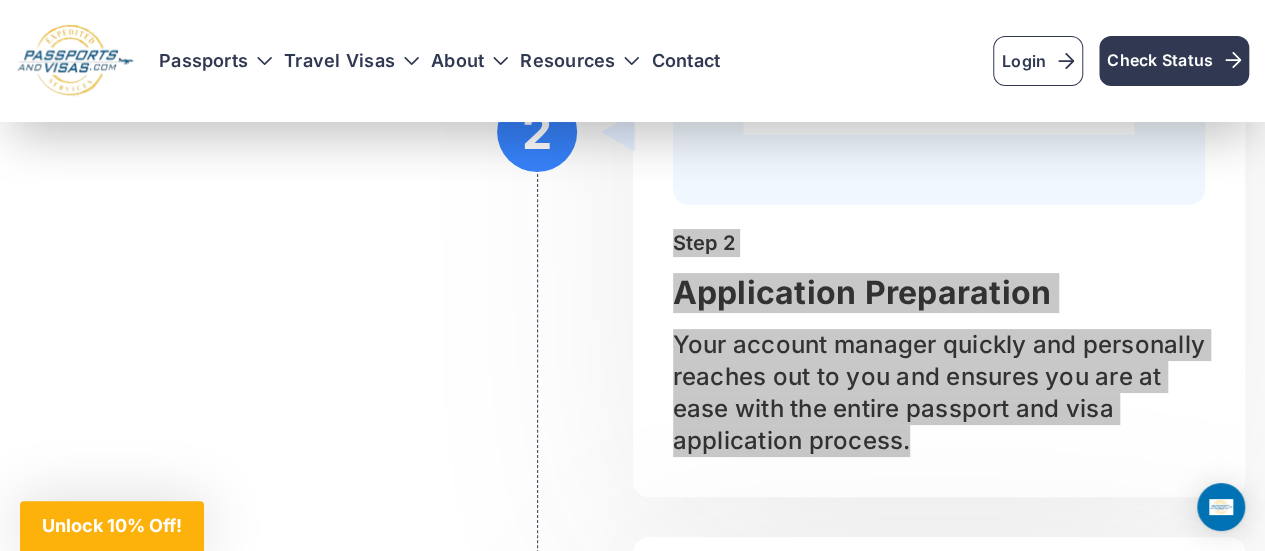 drag, startPoint x: 831, startPoint y: 351, endPoint x: 975, endPoint y: 471, distance: 187.446 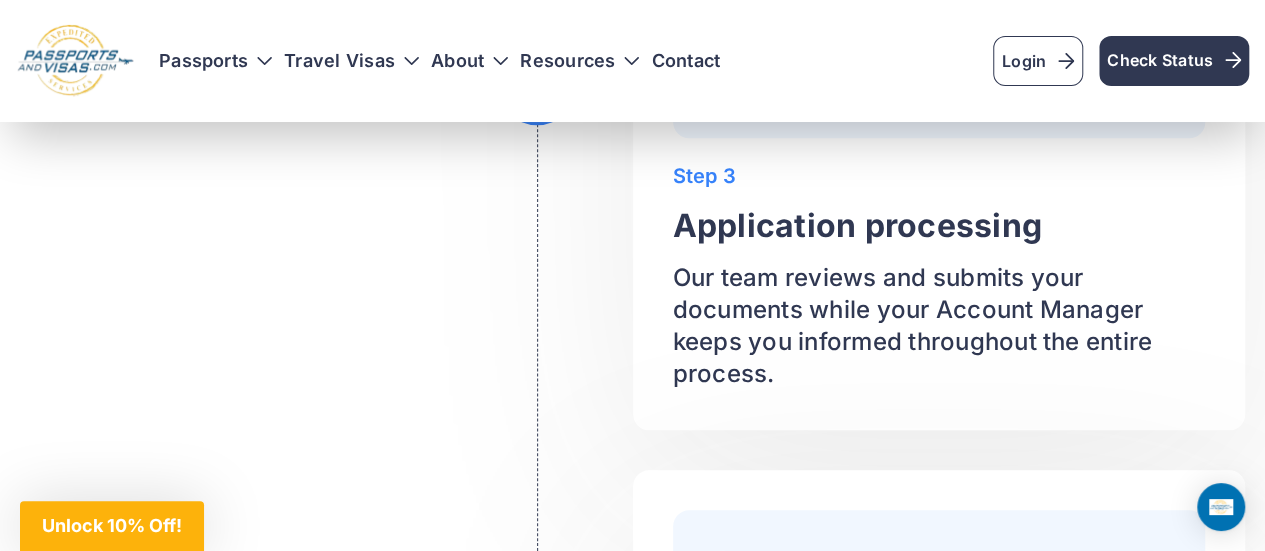 scroll, scrollTop: 4600, scrollLeft: 0, axis: vertical 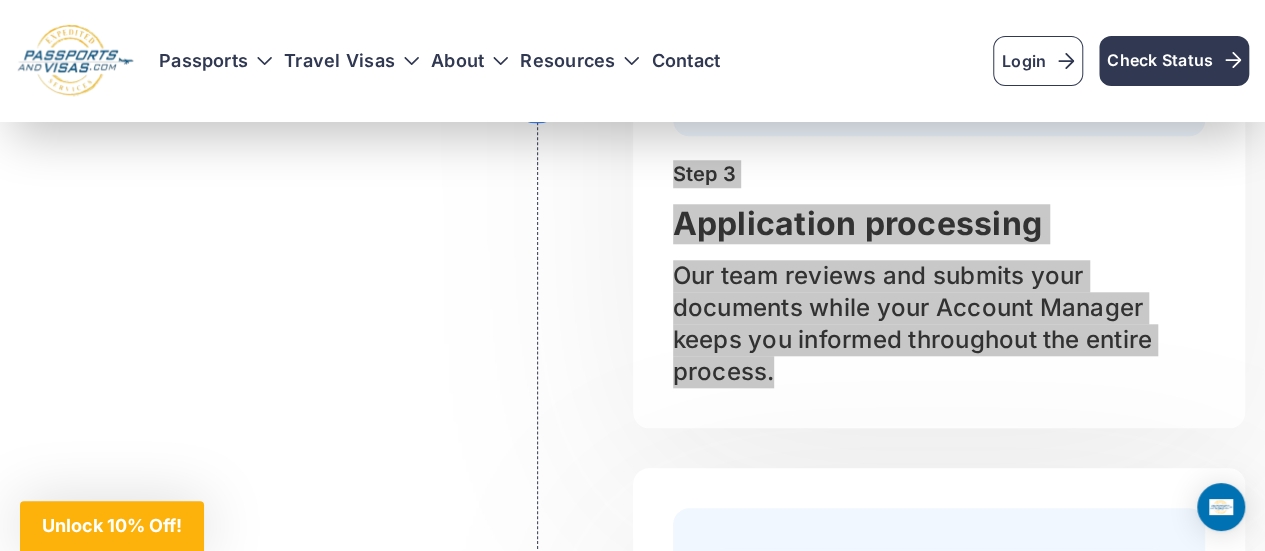 drag, startPoint x: 676, startPoint y: 203, endPoint x: 787, endPoint y: 419, distance: 242.8518 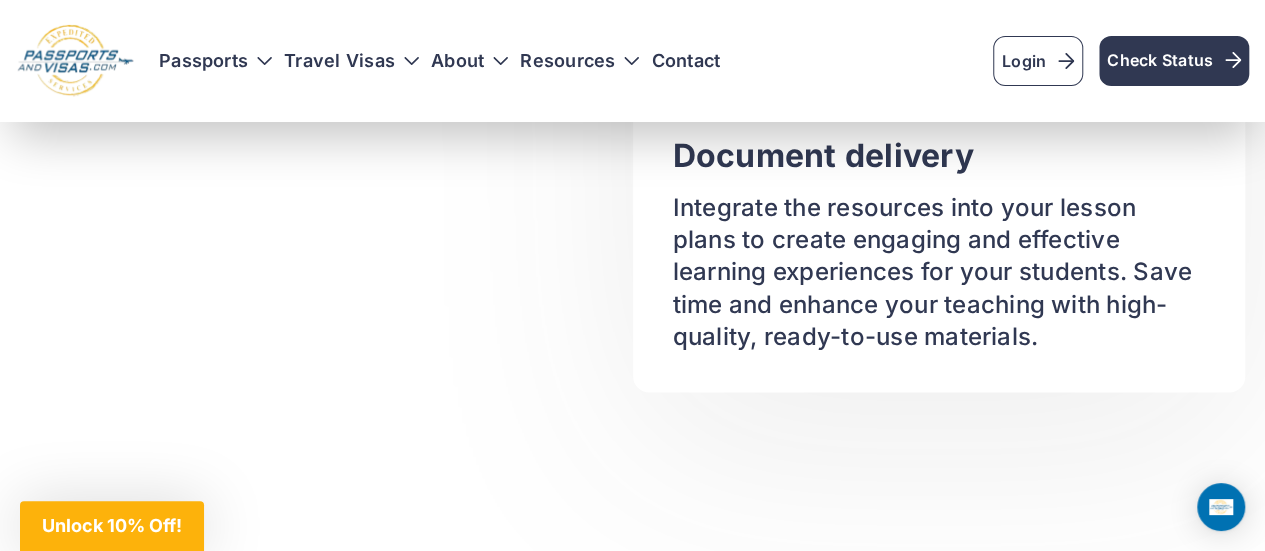scroll, scrollTop: 5400, scrollLeft: 0, axis: vertical 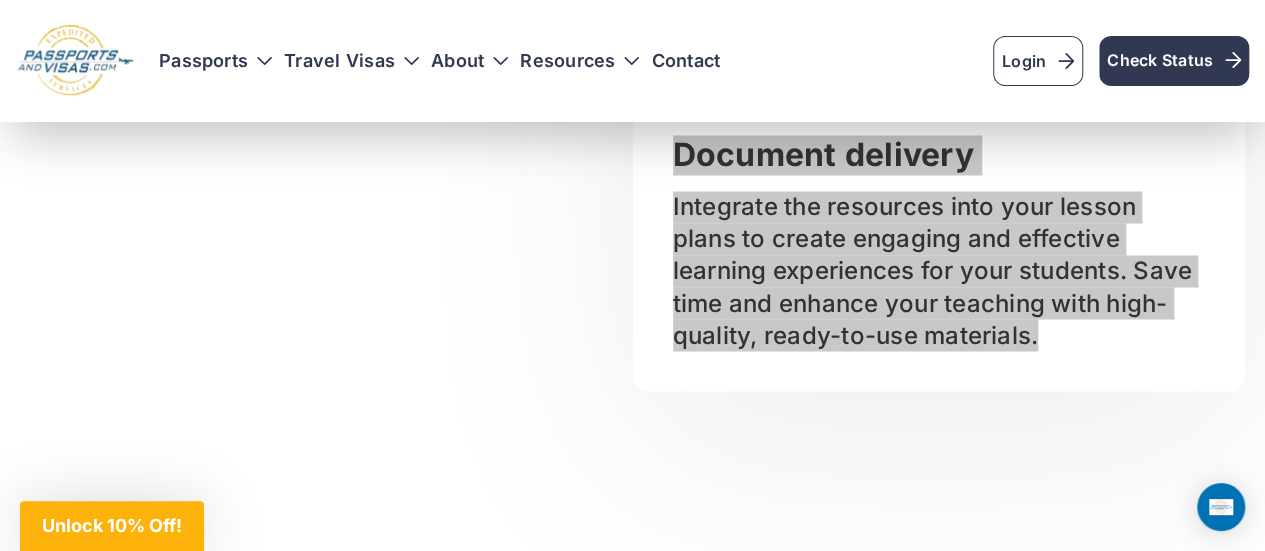 drag, startPoint x: 676, startPoint y: 139, endPoint x: 1064, endPoint y: 376, distance: 454.657 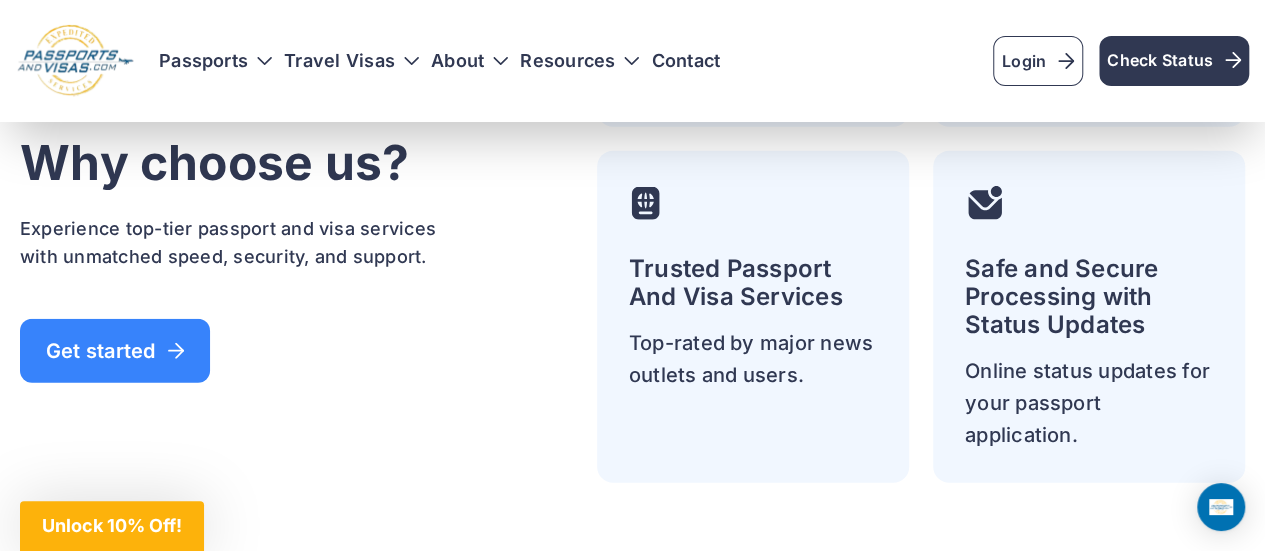 scroll, scrollTop: 6129, scrollLeft: 0, axis: vertical 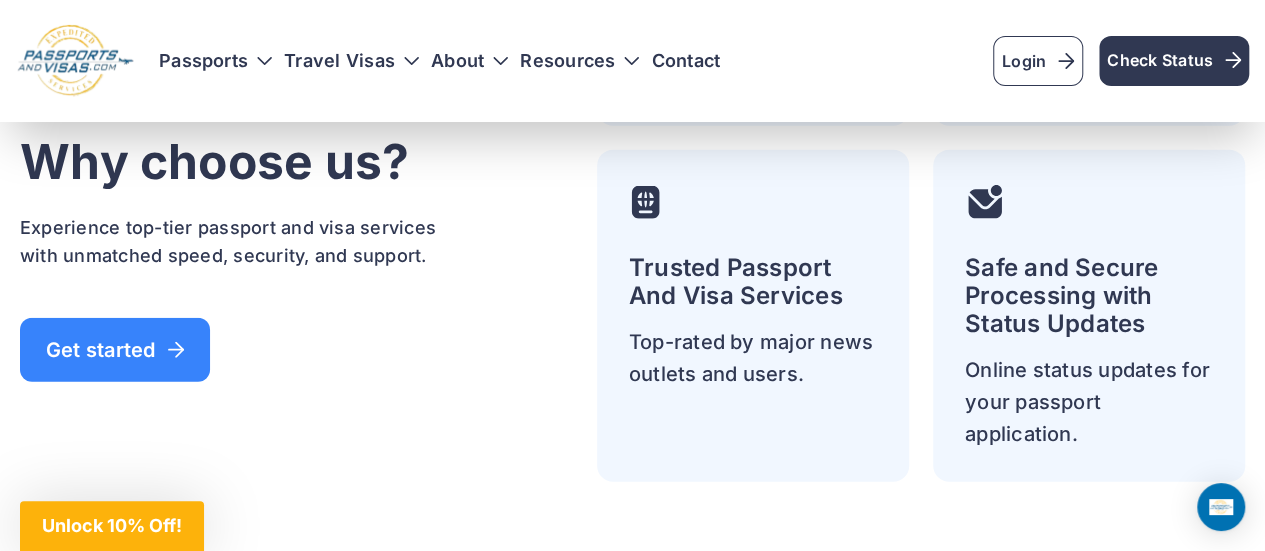 drag, startPoint x: 32, startPoint y: 180, endPoint x: 426, endPoint y: 275, distance: 405.29126 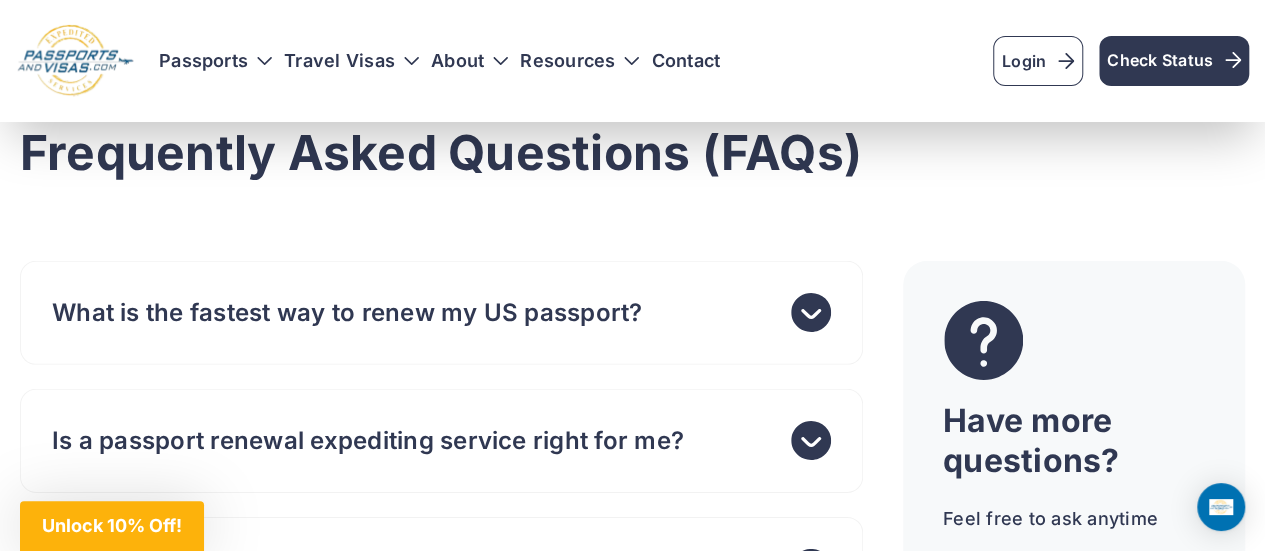 scroll, scrollTop: 6588, scrollLeft: 0, axis: vertical 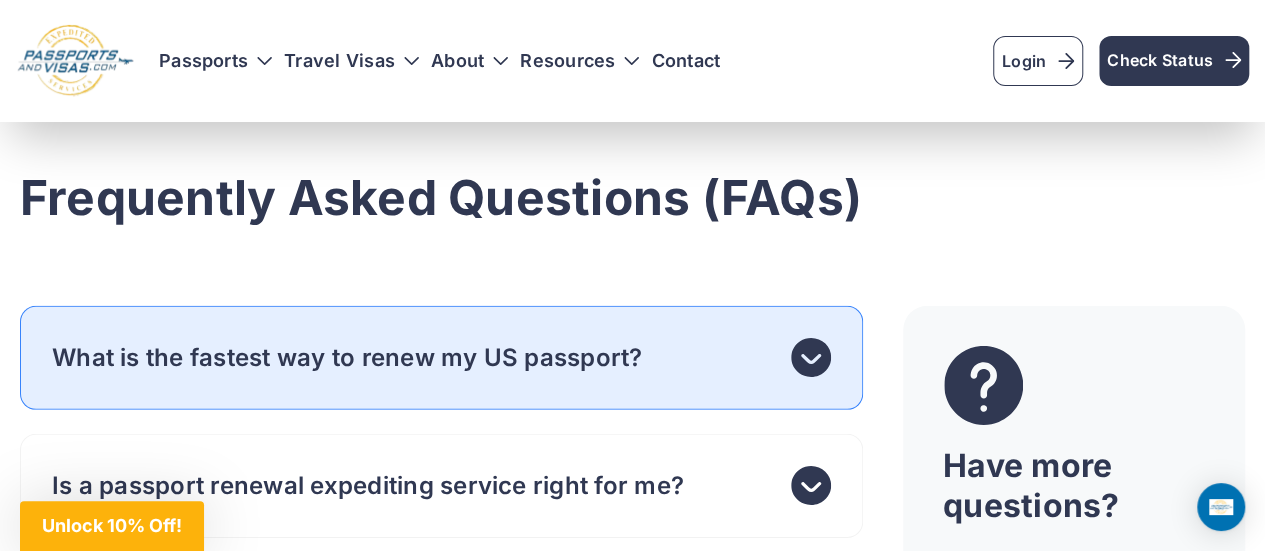 click 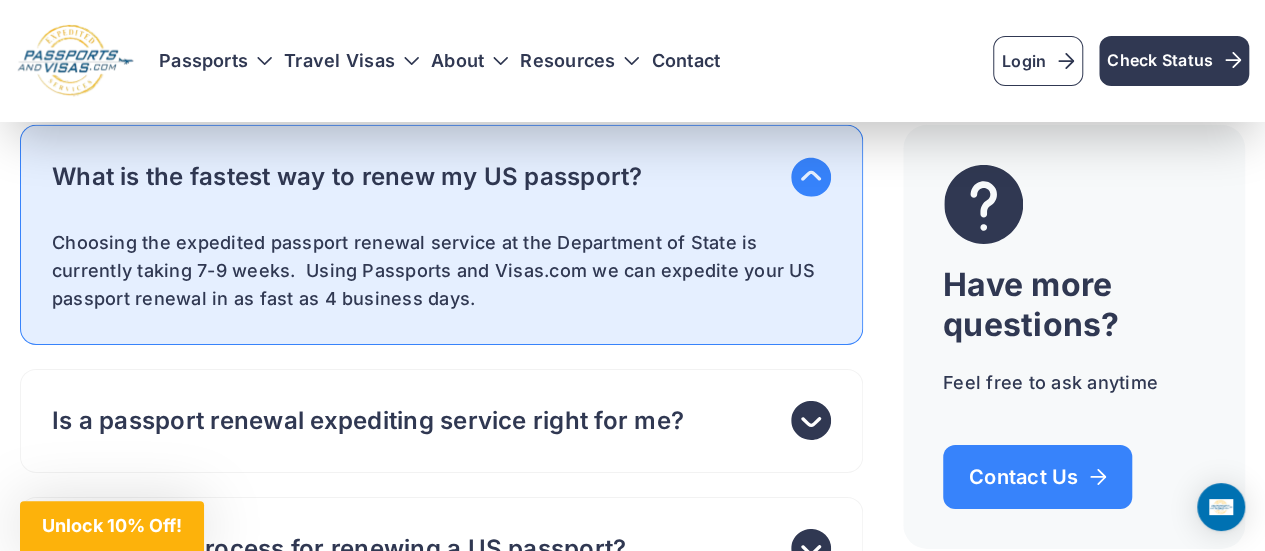 scroll, scrollTop: 6781, scrollLeft: 0, axis: vertical 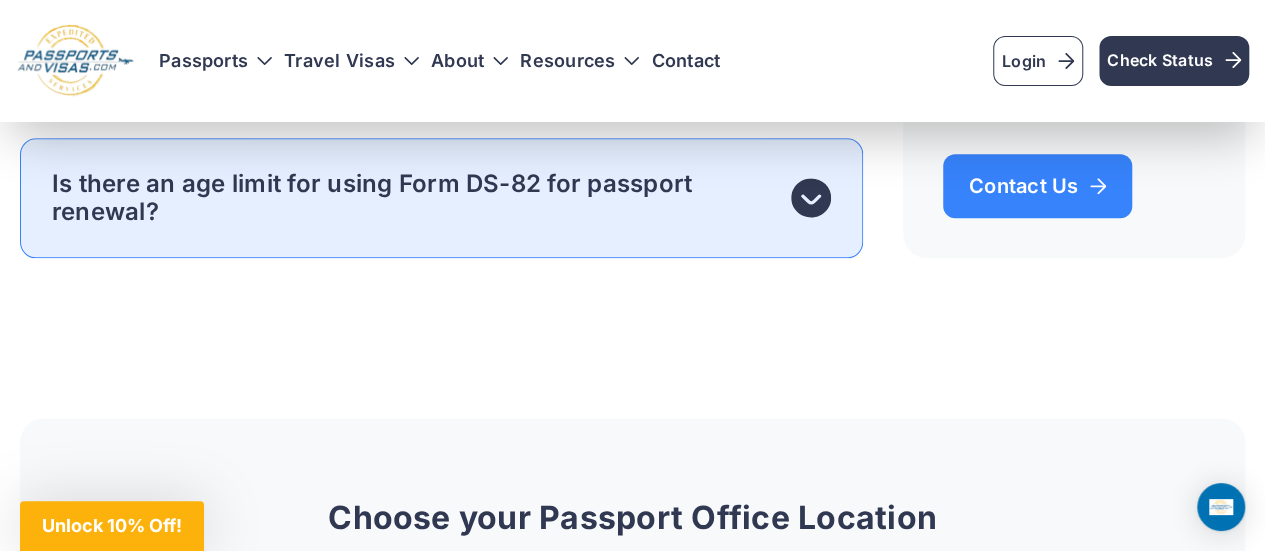 click 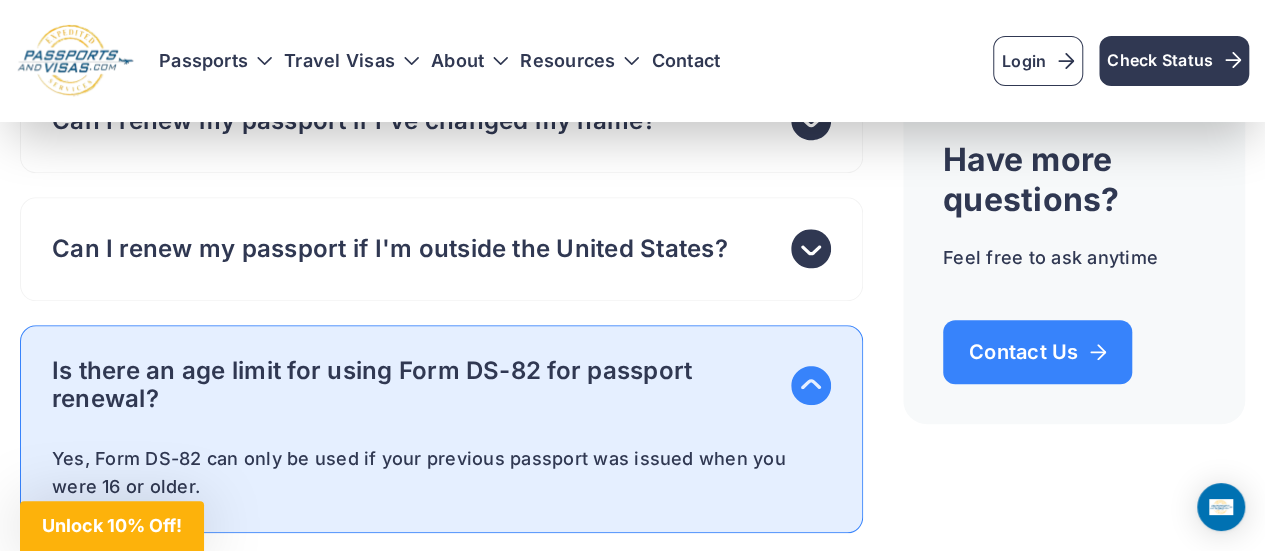 scroll, scrollTop: 12227, scrollLeft: 0, axis: vertical 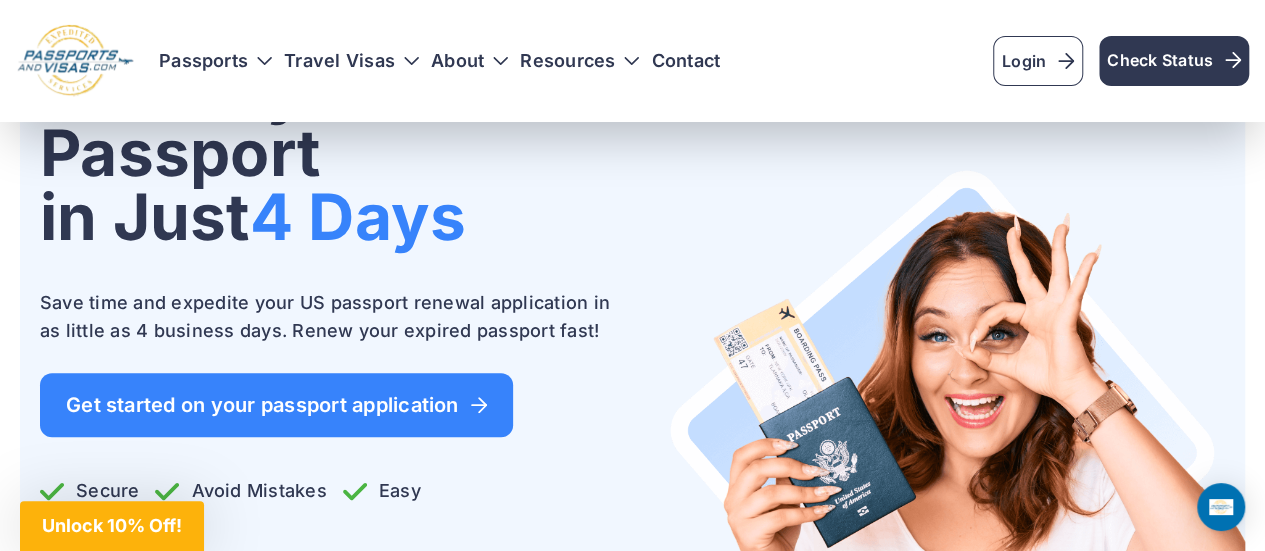click on "Passports
Passport
Get started" at bounding box center (632, 61) 